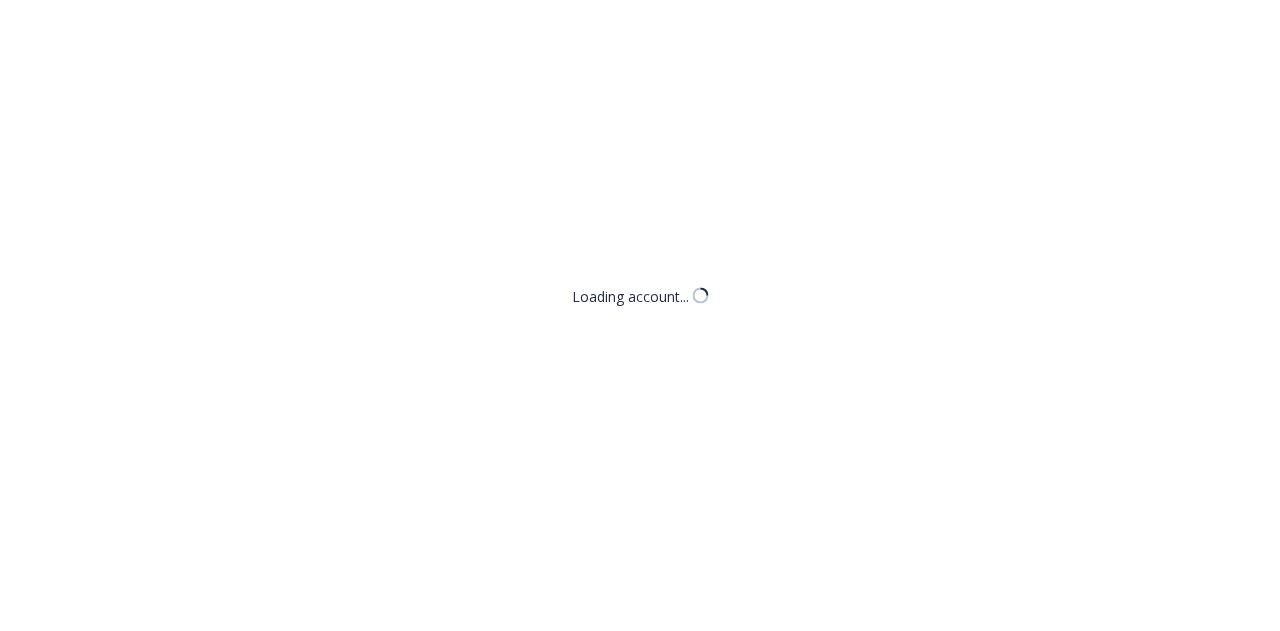 scroll, scrollTop: 0, scrollLeft: 0, axis: both 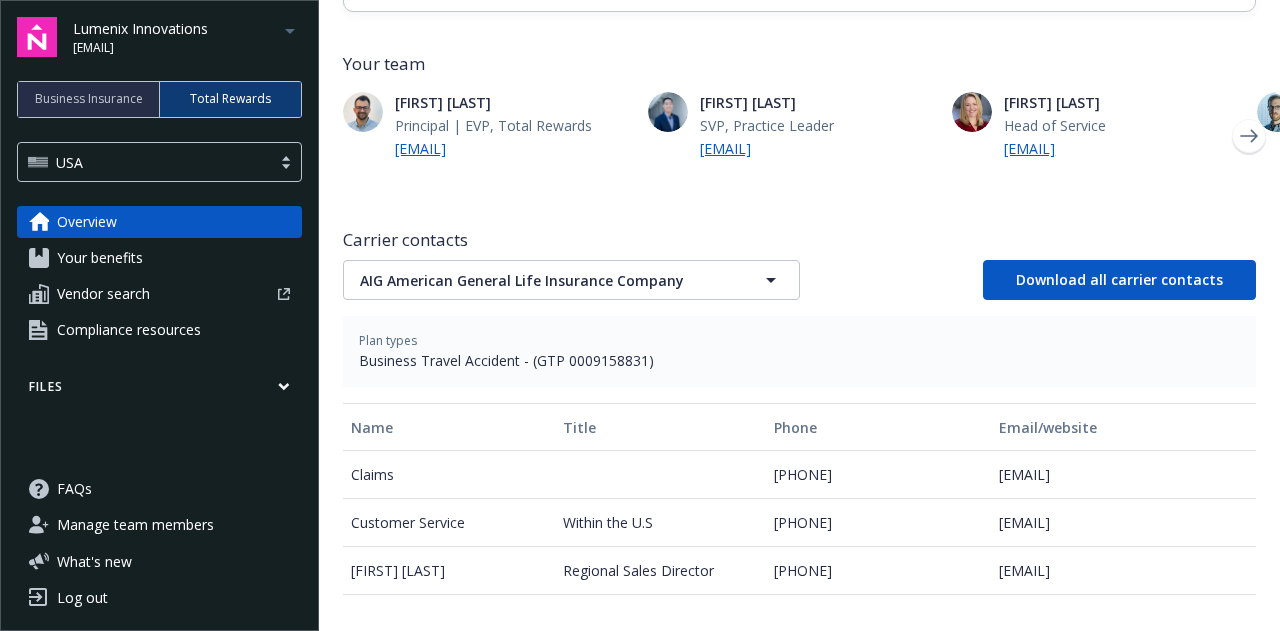 click on "Your benefits" at bounding box center [100, 258] 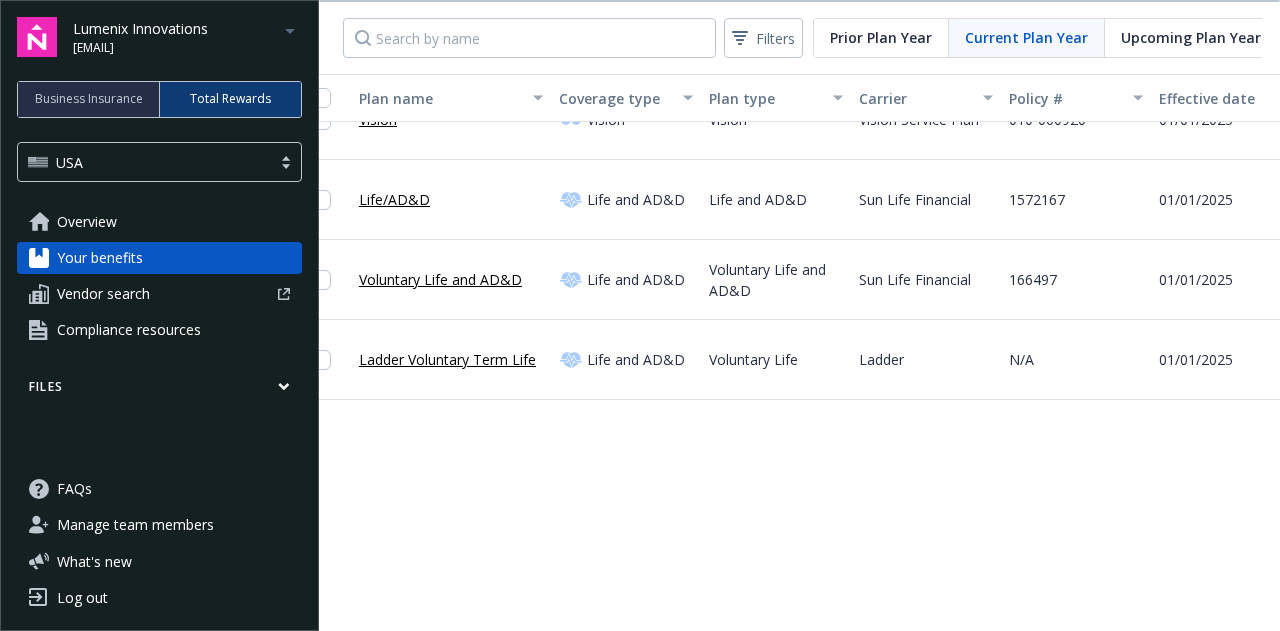 scroll, scrollTop: 0, scrollLeft: 48, axis: horizontal 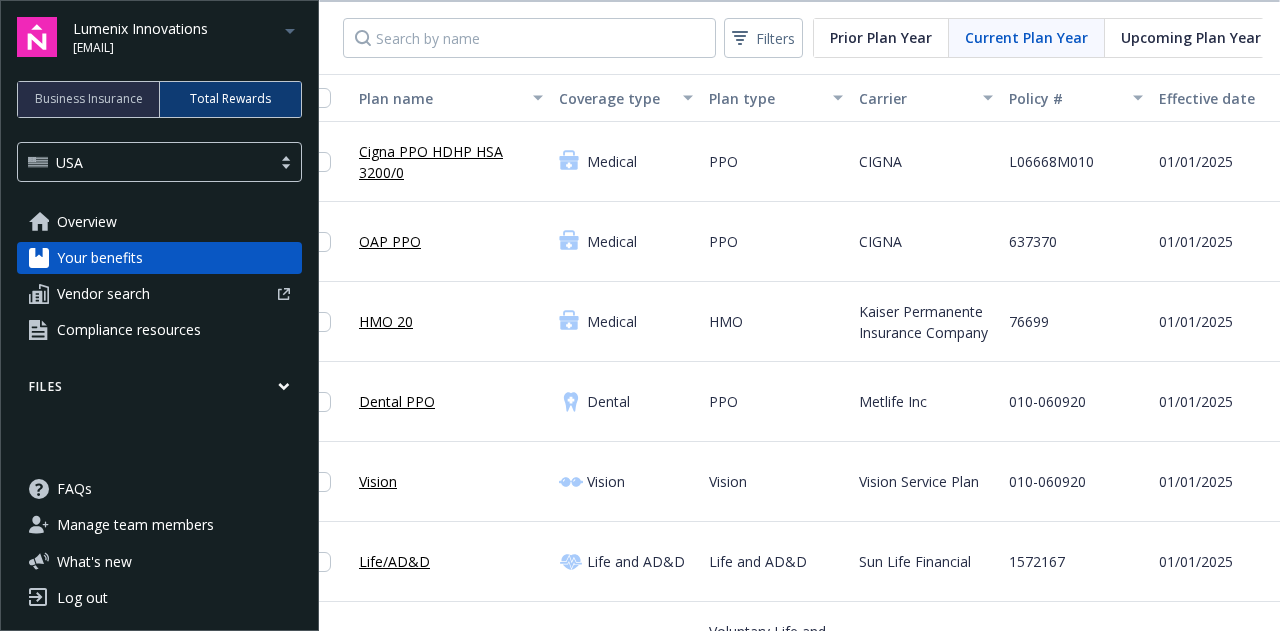 click on "Cigna PPO HDHP HSA 3200/0" at bounding box center (451, 162) 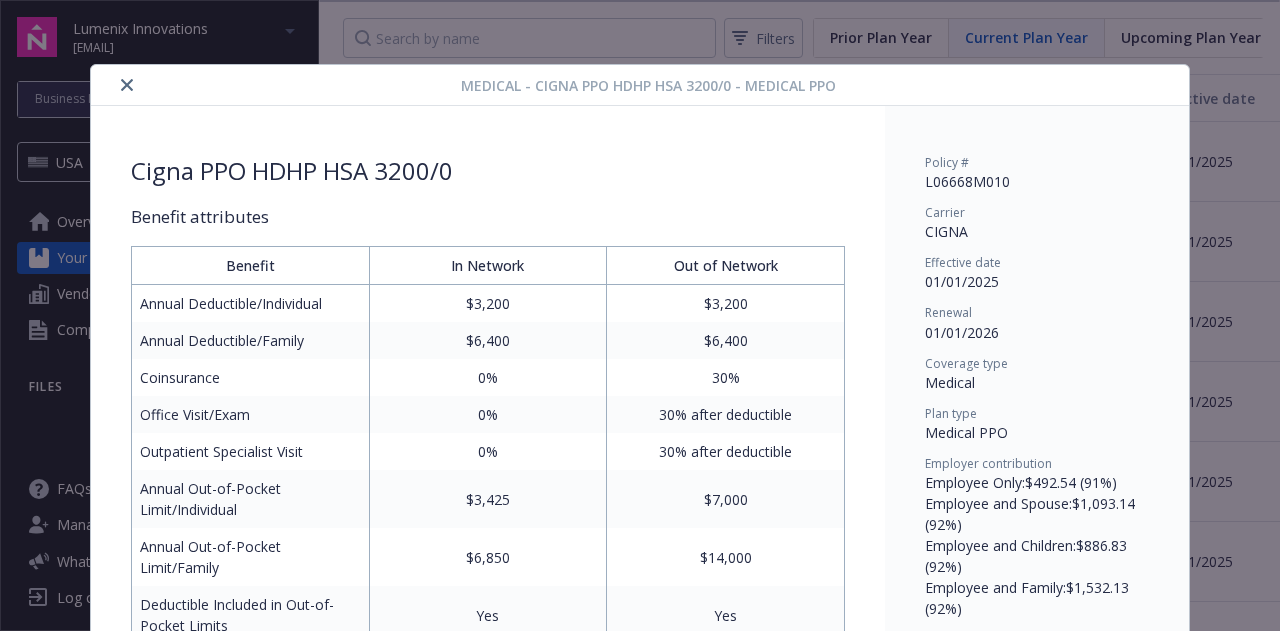 scroll, scrollTop: 60, scrollLeft: 0, axis: vertical 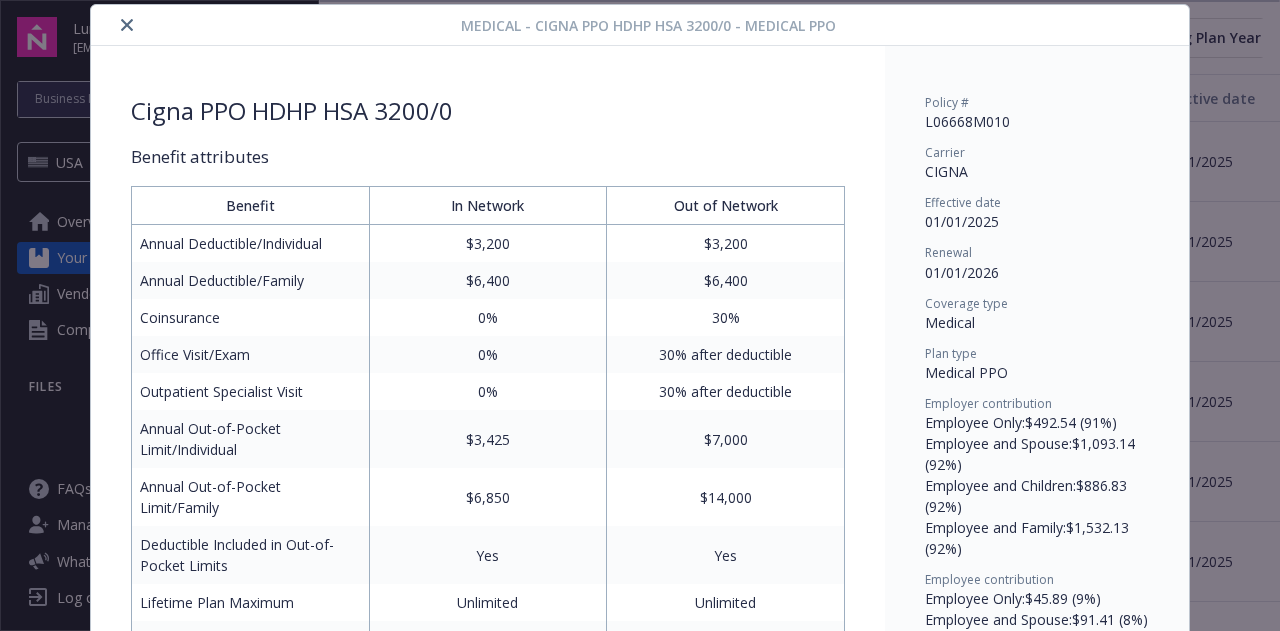 click on "Medical - Cigna PPO HDHP HSA 3200/0 - Medical PPO Cigna PPO HDHP HSA 3200/0 Benefit attributes Benefit In Network Out of Network Annual Deductible/Individual $3,200 $3,200 Annual Deductible/Family $6,400 $6,400 Coinsurance 0% 30% Office Visit/Exam 0% 30% after deductible Outpatient Specialist Visit 0% 30% after deductible Annual Out-of-Pocket Limit/Individual $3,425 $7,000 Annual Out-of-Pocket Limit/Family $6,850 $14,000 Deductible Included in Out-of-Pocket Limits Yes Yes Lifetime Plan Maximum Unlimited Unlimited Preventive Care 0% 30% after deductible Preventive Screenings 0% 30% after deductible Well-Child Care 0% 30% after deductible Immunizations 0% 30% after deductible Well Woman Exams 0% 30% after deductible Mammograms 0% 30% after deductible Adult Periodic Exams with Preventive Tests 0% 30% after deductible Inpatient Hospitalization 0% after deductible 30% after deductible Semi-Private Room & Board; Including Services and Supplies 0% after deductible 30% after deductible 0% after deductible Not Covered" at bounding box center [640, 315] 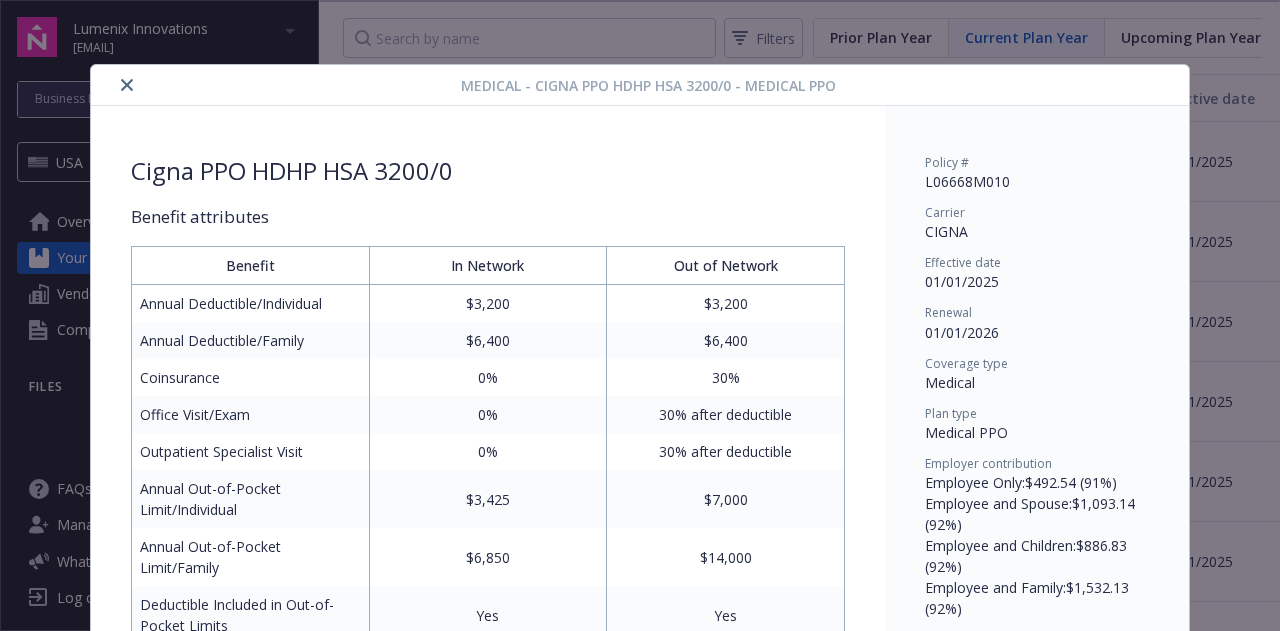 click 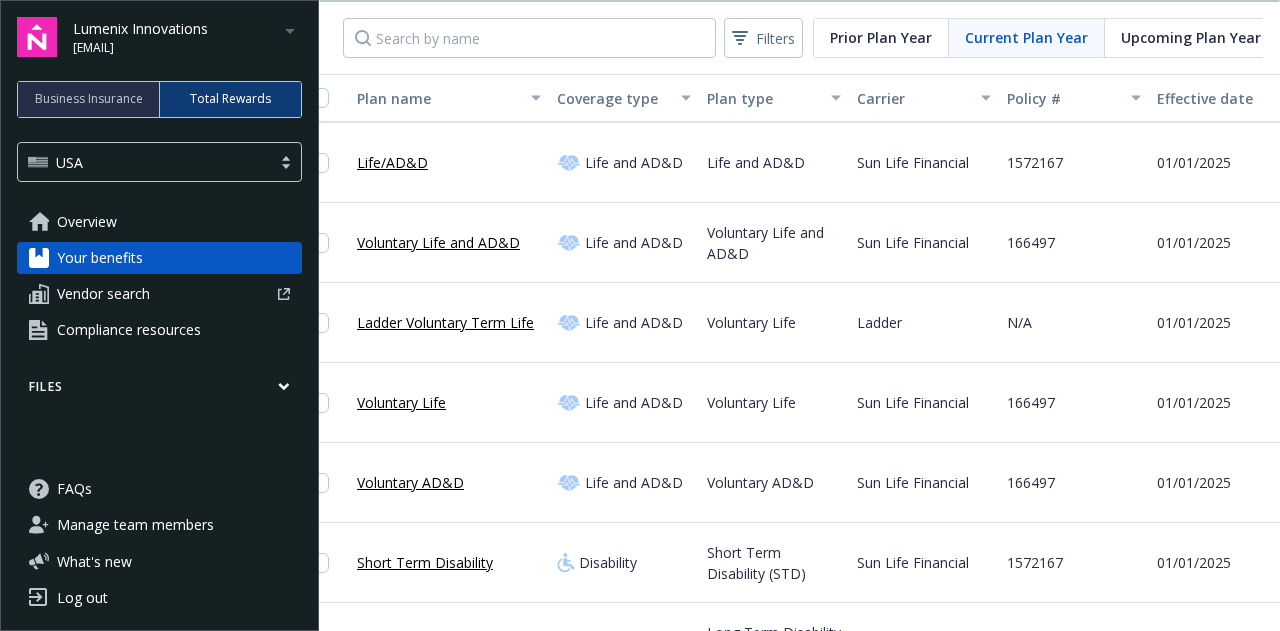 scroll, scrollTop: 399, scrollLeft: 10, axis: both 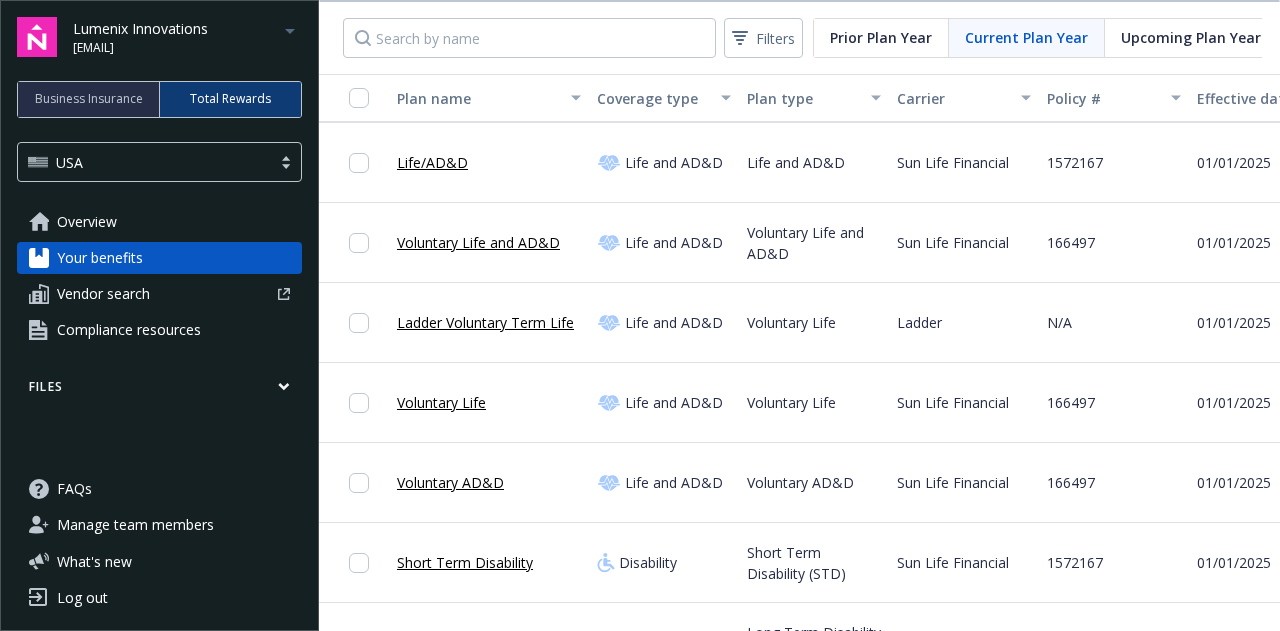 click on "Vendor search" at bounding box center (159, 294) 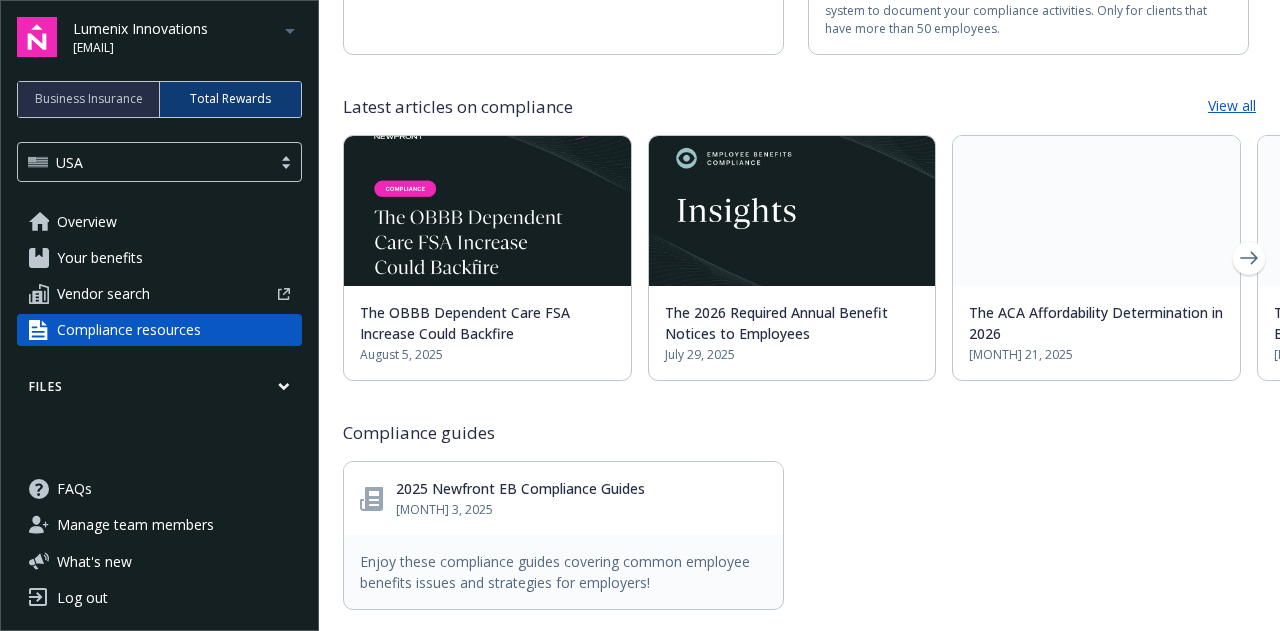 scroll, scrollTop: 0, scrollLeft: 0, axis: both 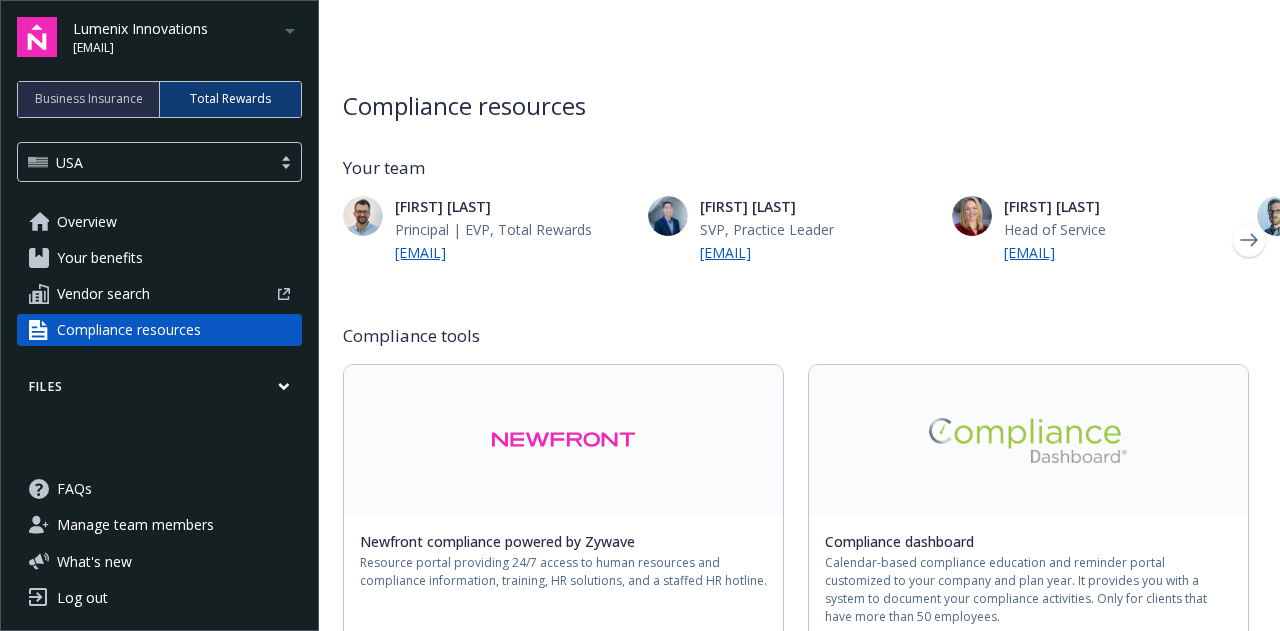 click on "Overview" at bounding box center (87, 222) 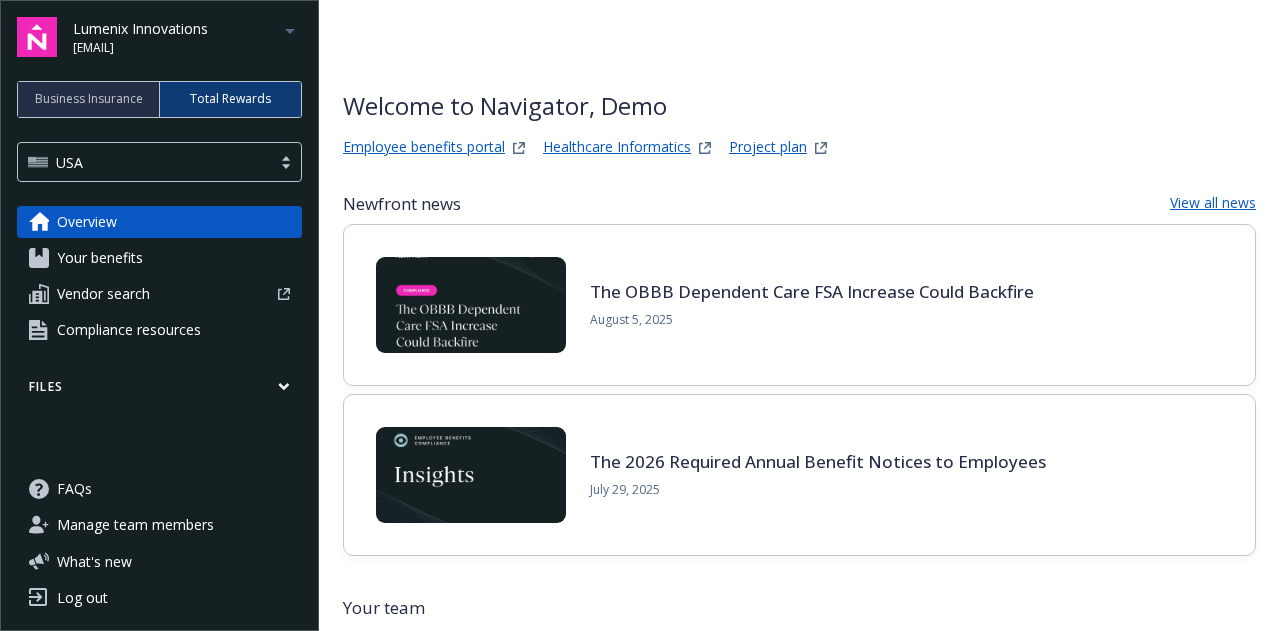 click on "Employee benefits portal" at bounding box center (424, 148) 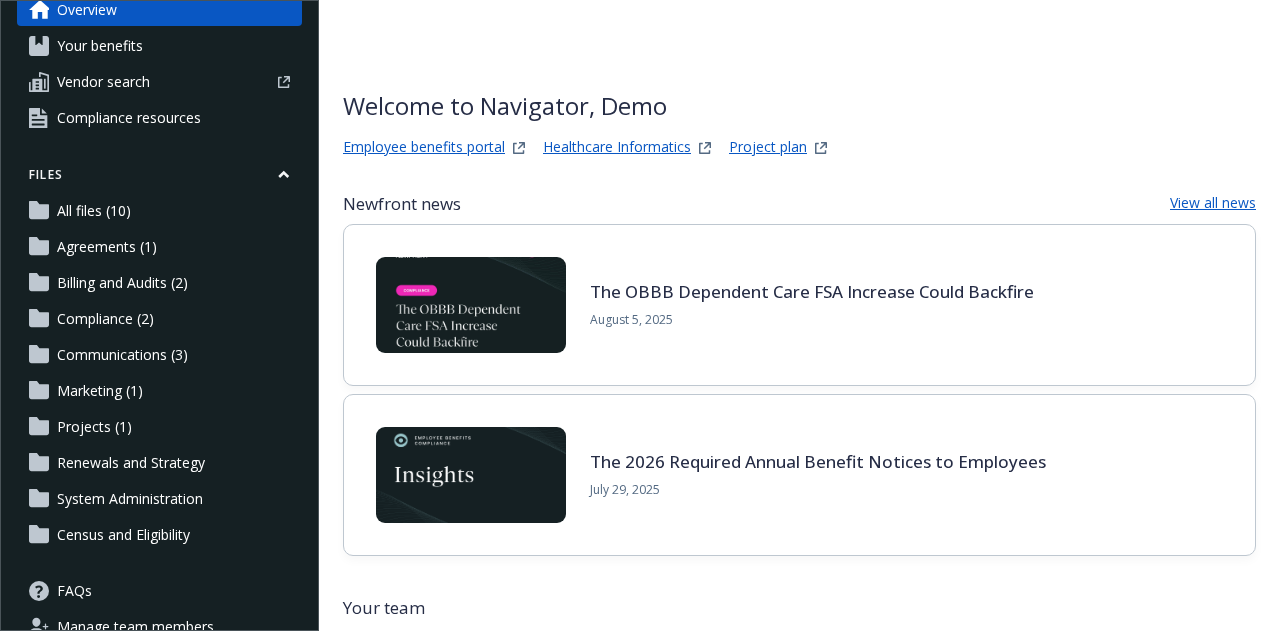 scroll, scrollTop: 0, scrollLeft: 0, axis: both 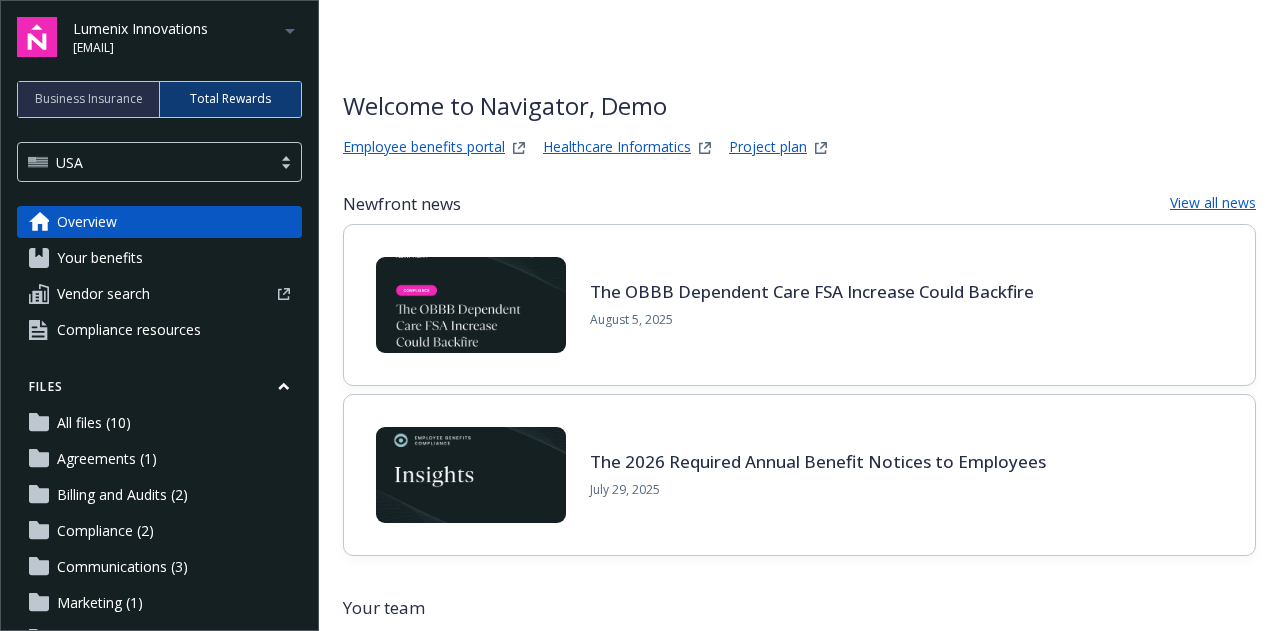 click on "Vendor search" at bounding box center (103, 294) 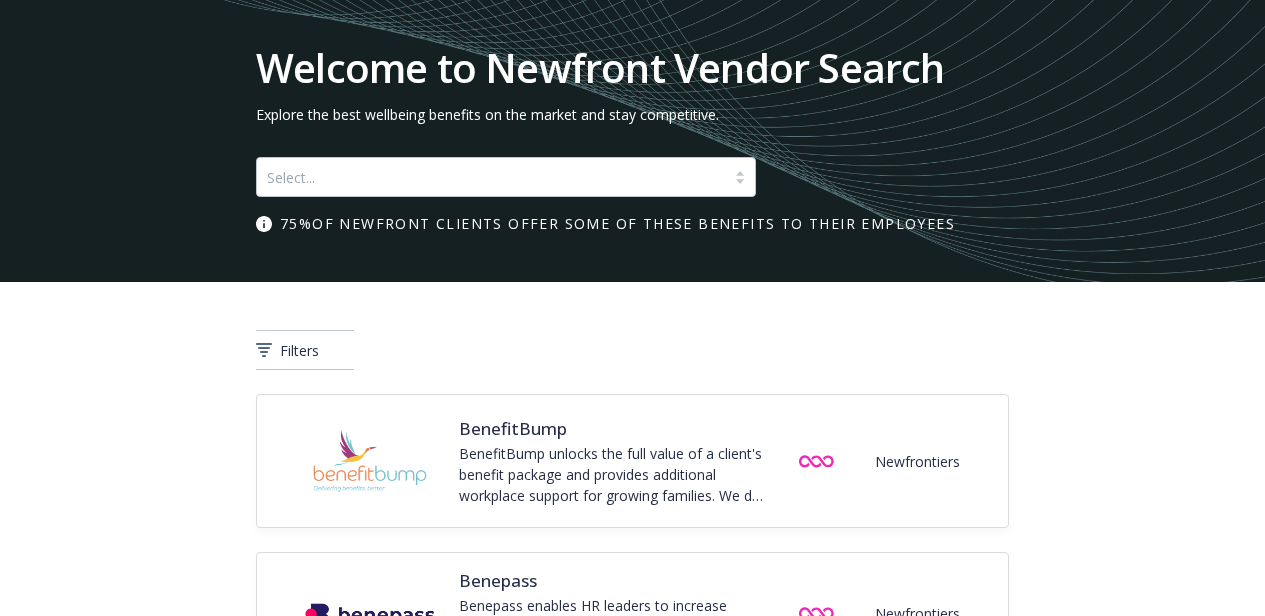 scroll, scrollTop: 0, scrollLeft: 0, axis: both 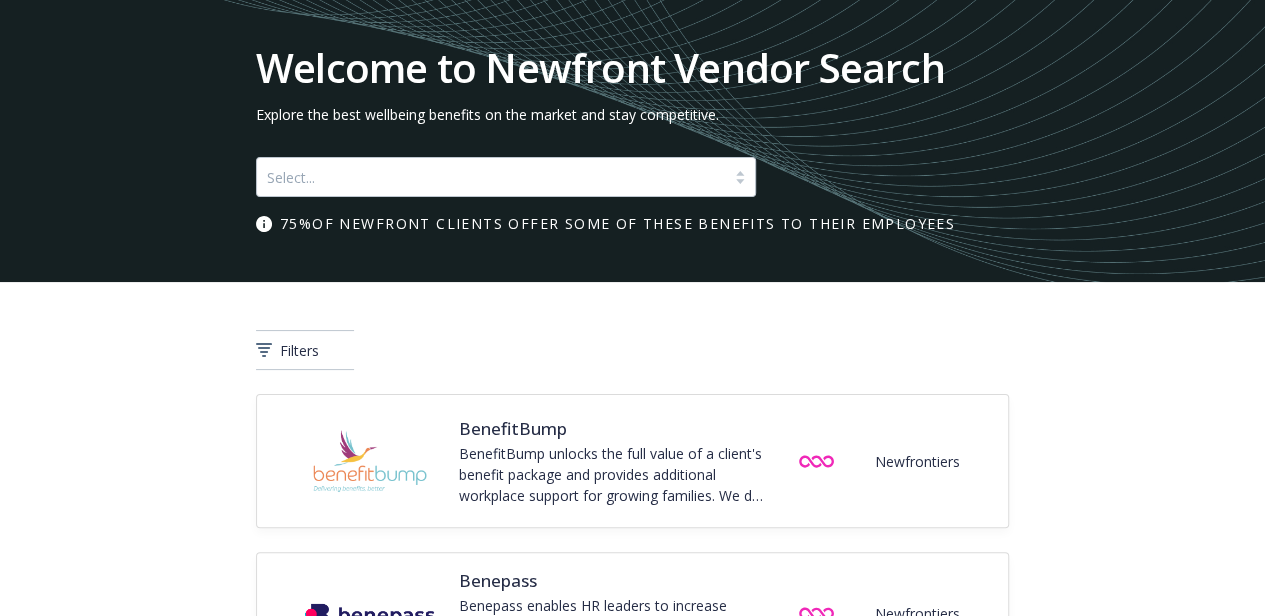 click at bounding box center (491, 177) 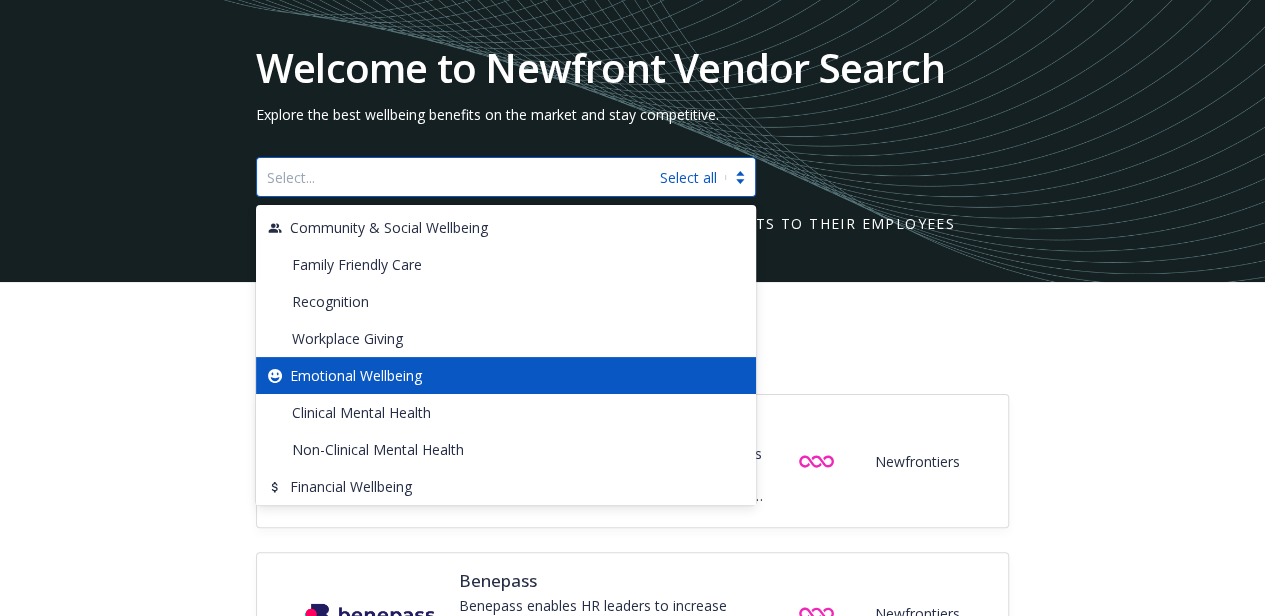 click on "Emotional Wellbeing" at bounding box center (356, 375) 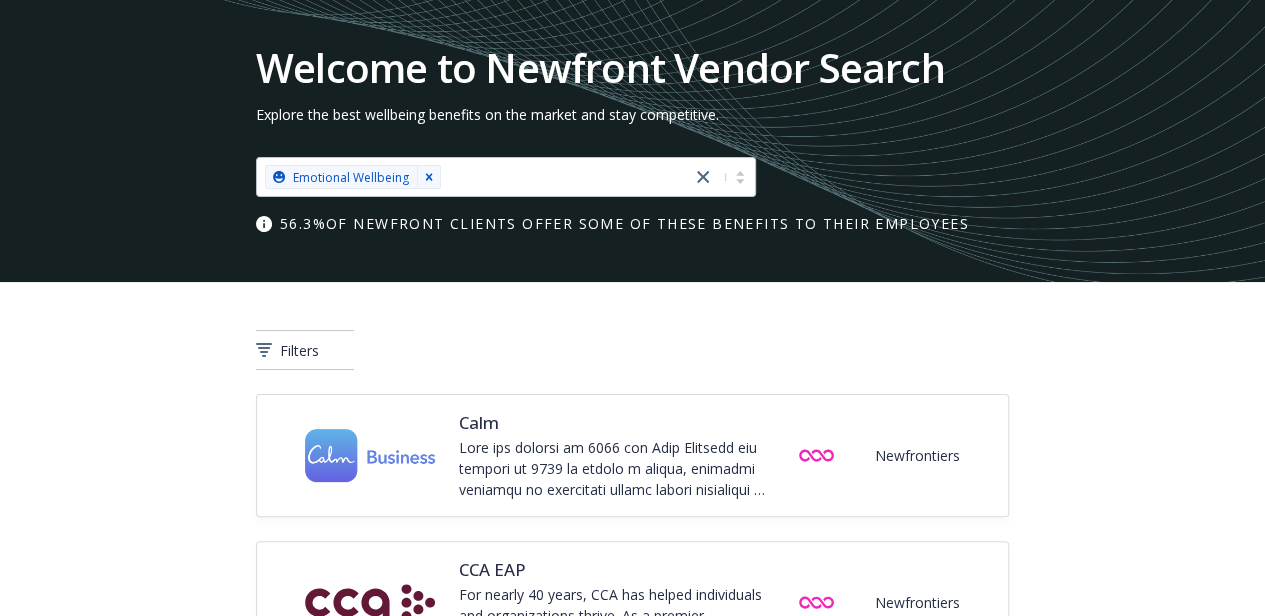 click on "Filters" at bounding box center (632, 350) 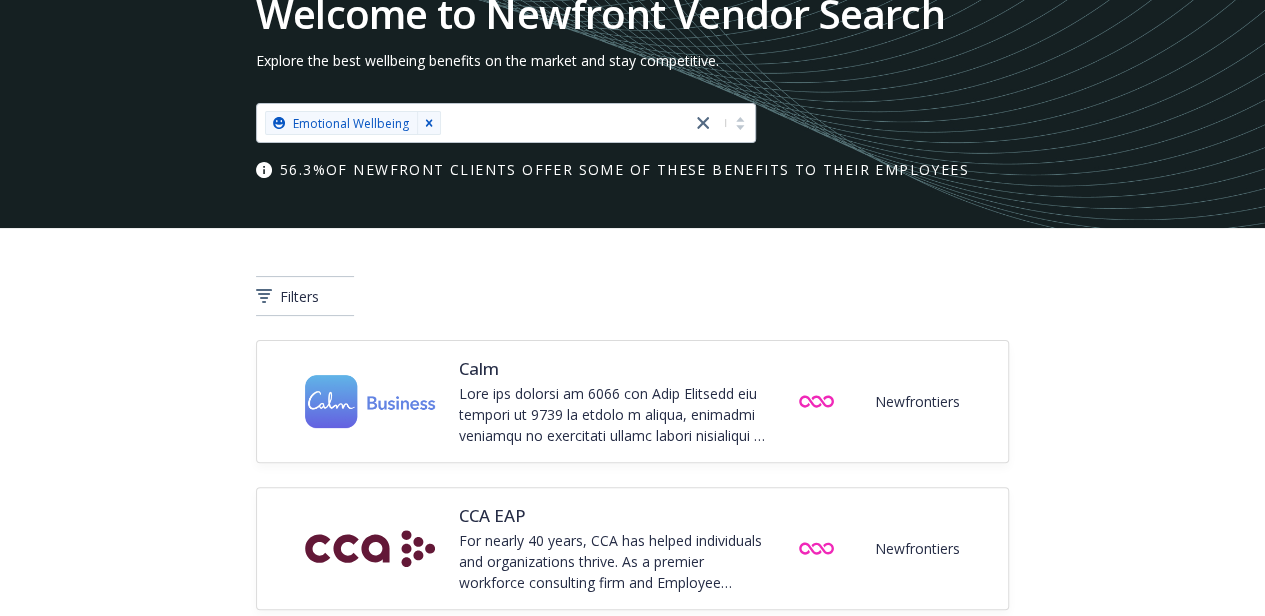 scroll, scrollTop: 0, scrollLeft: 0, axis: both 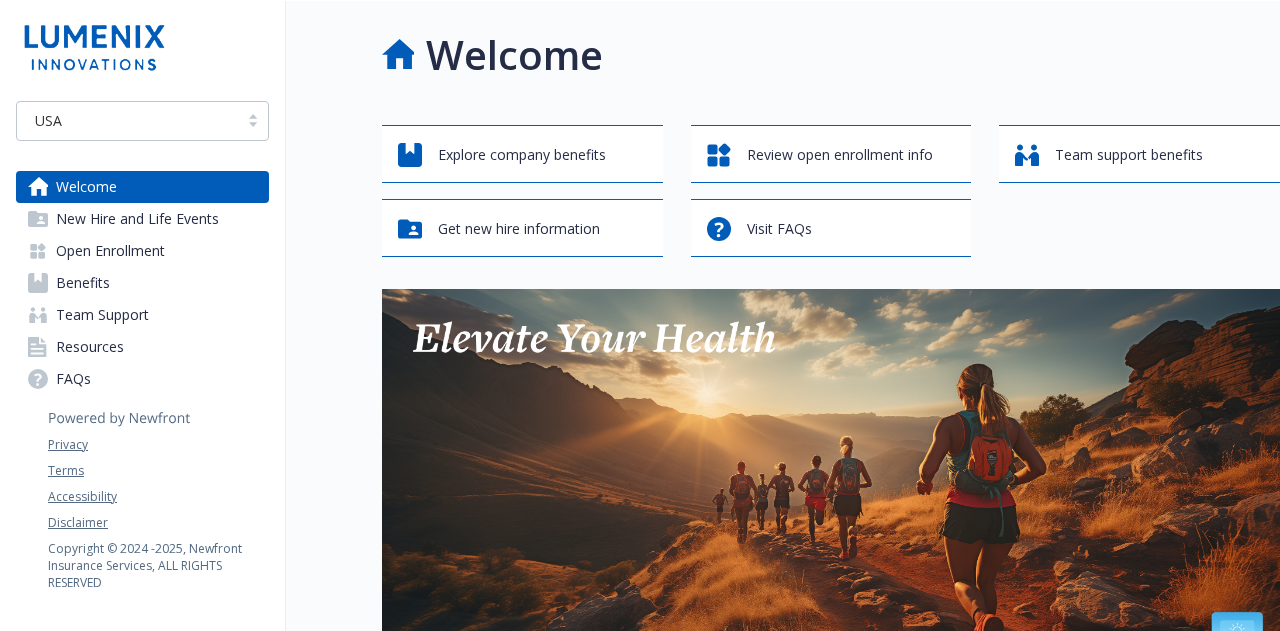 click on "New Hire and Life Events" at bounding box center [137, 219] 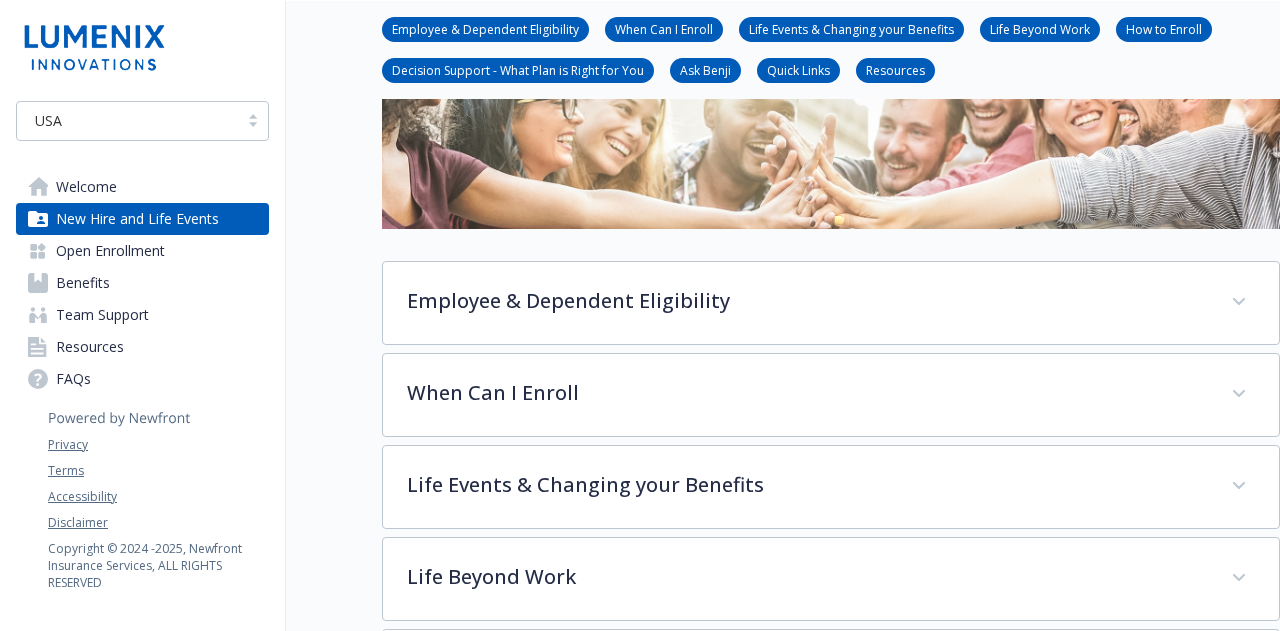 scroll, scrollTop: 166, scrollLeft: 0, axis: vertical 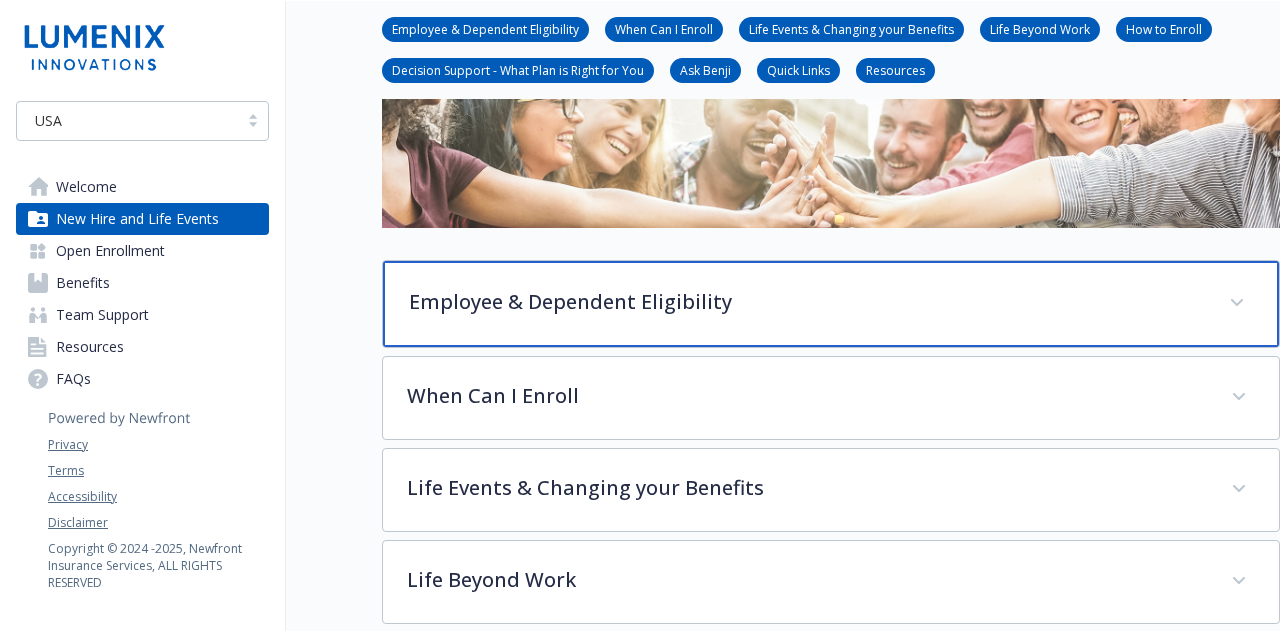 click on "Employee & Dependent Eligibility" at bounding box center (831, 304) 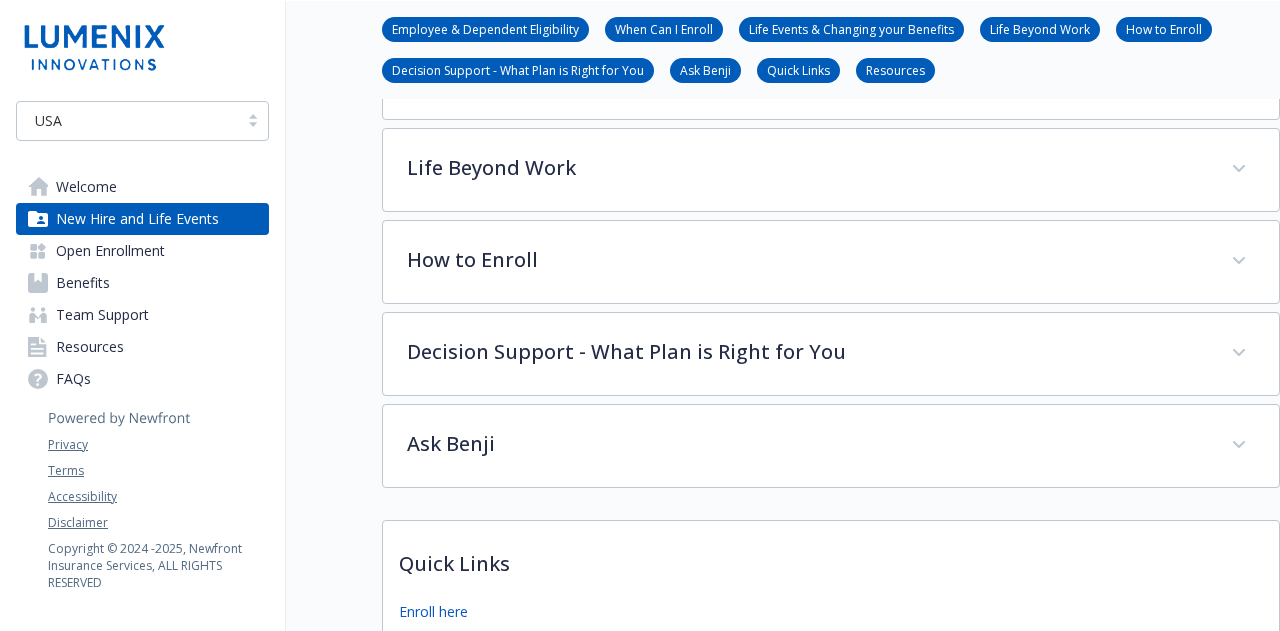 scroll, scrollTop: 2027, scrollLeft: 0, axis: vertical 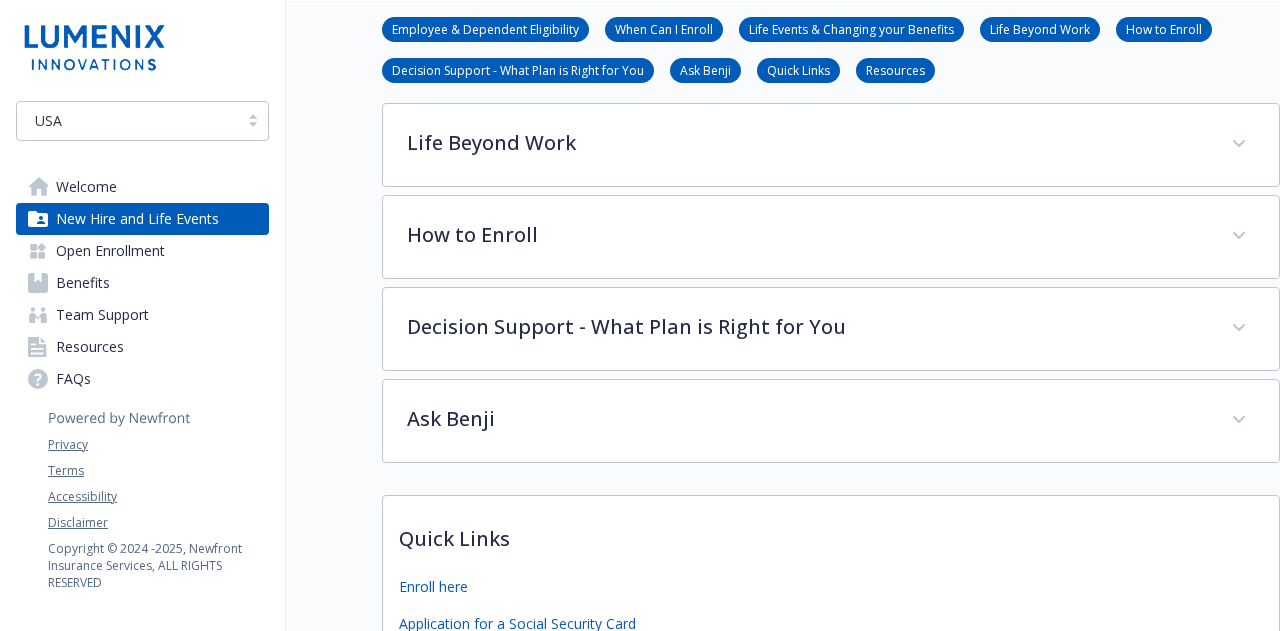 click on "Open Enrollment" at bounding box center (110, 251) 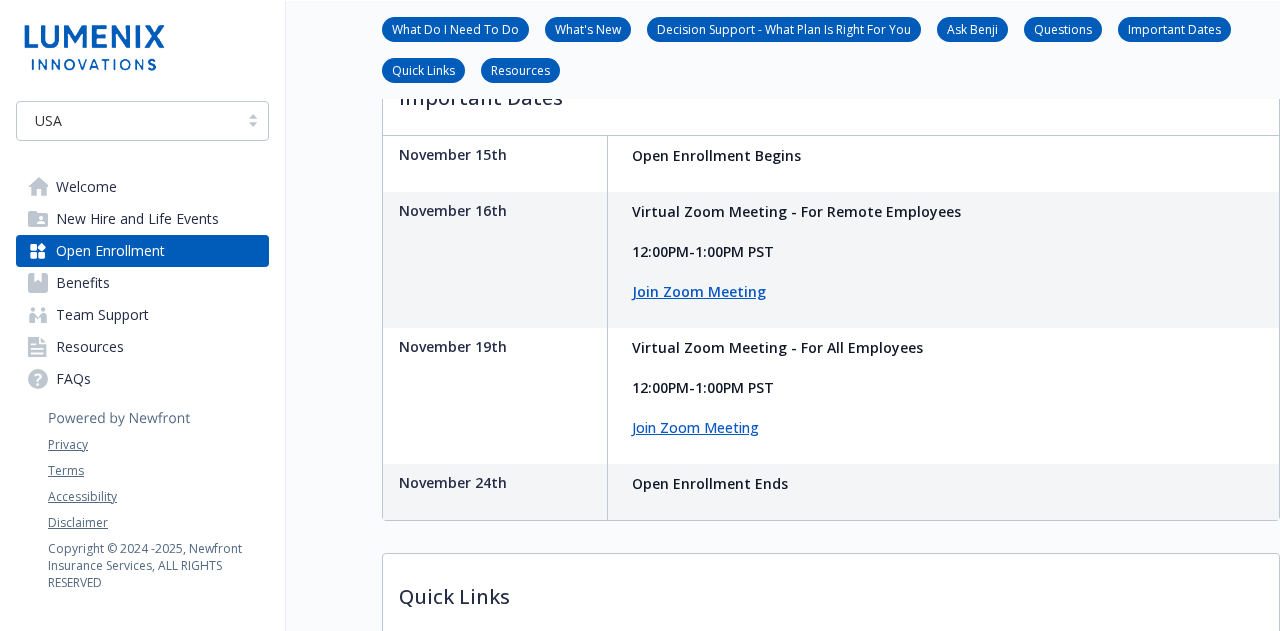 scroll, scrollTop: 1162, scrollLeft: 0, axis: vertical 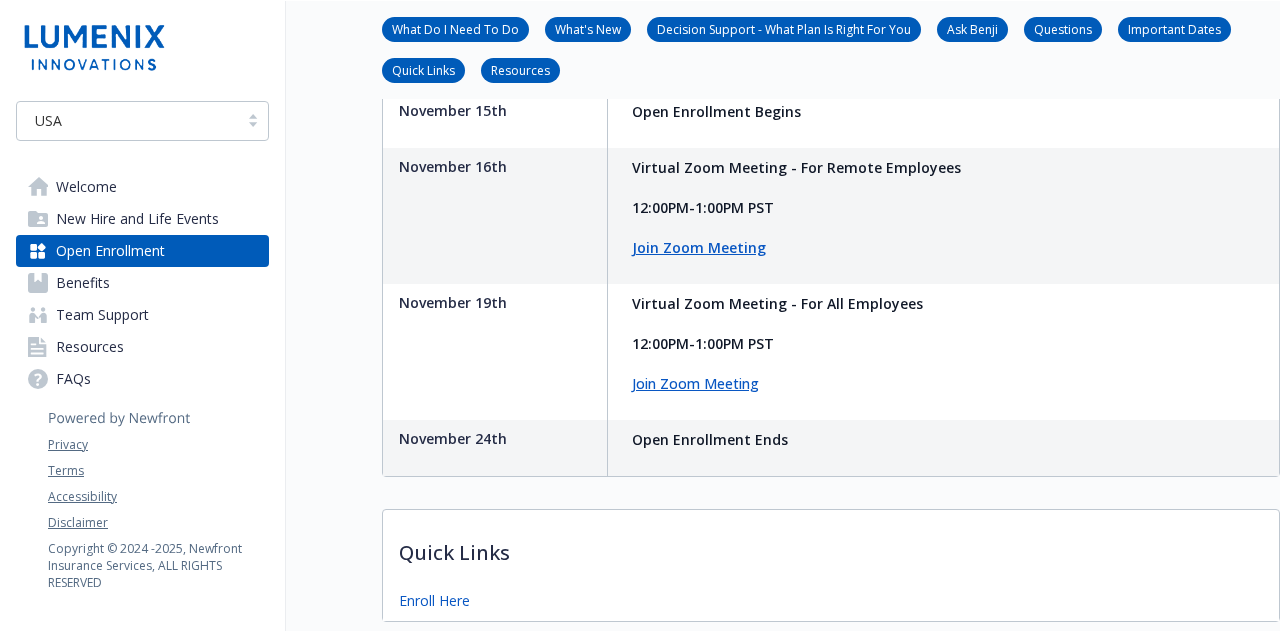 click on "Benefits" at bounding box center [83, 283] 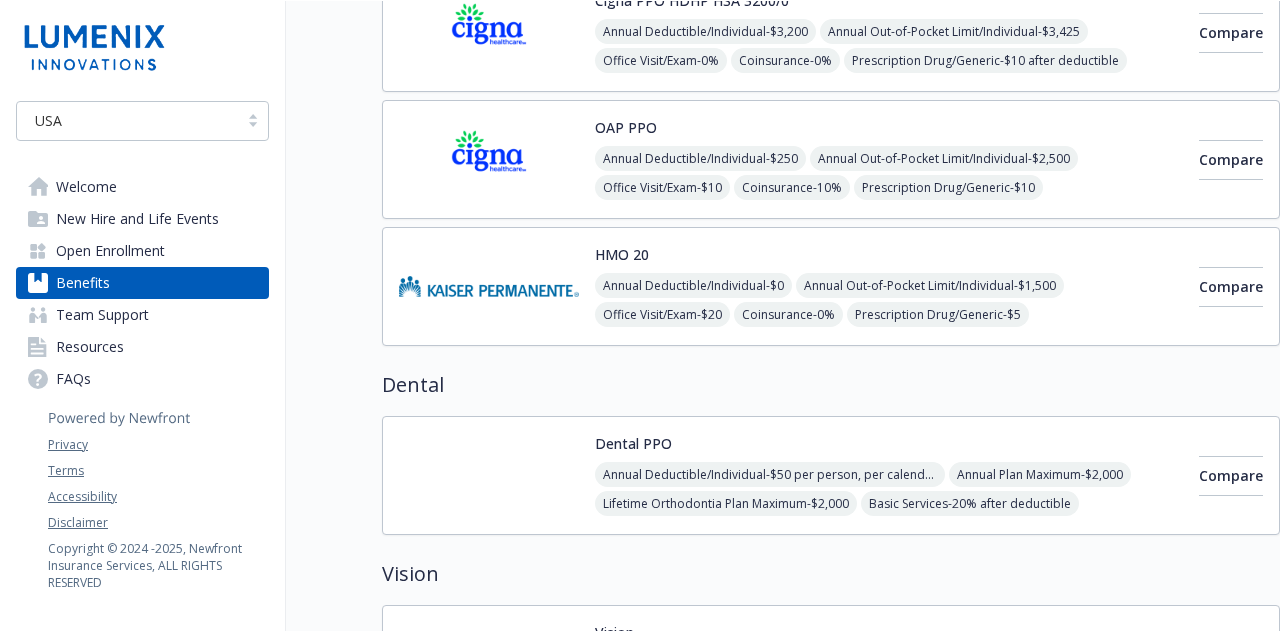 scroll, scrollTop: 0, scrollLeft: 0, axis: both 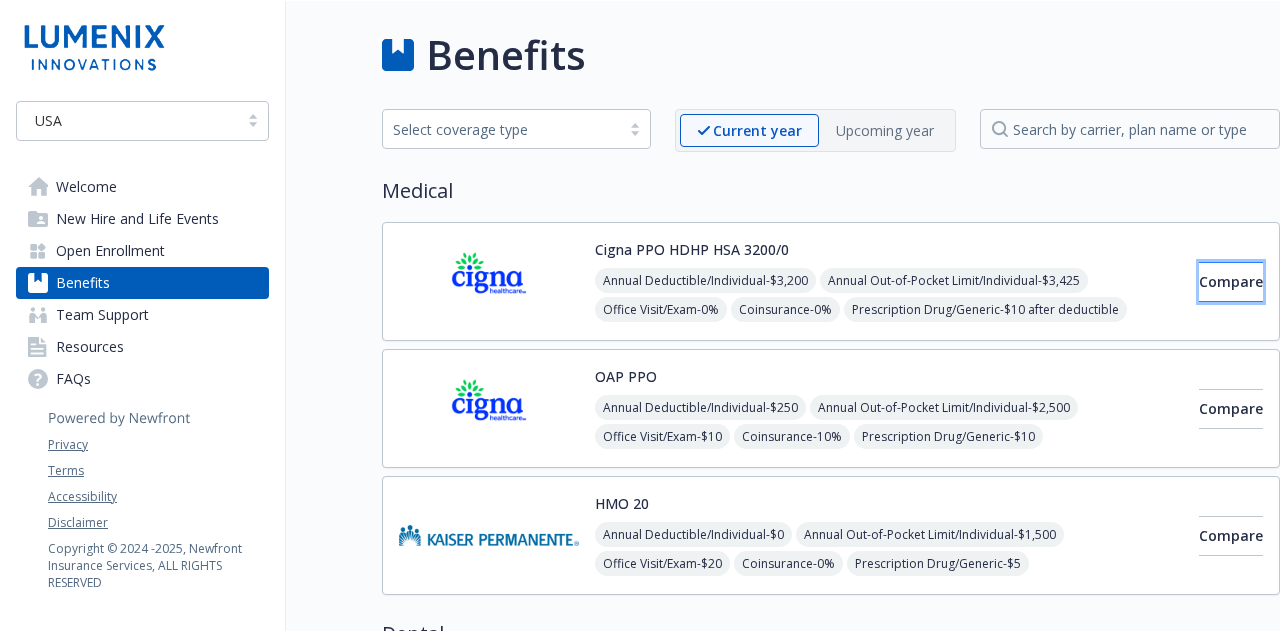 click on "Compare" at bounding box center [1231, 281] 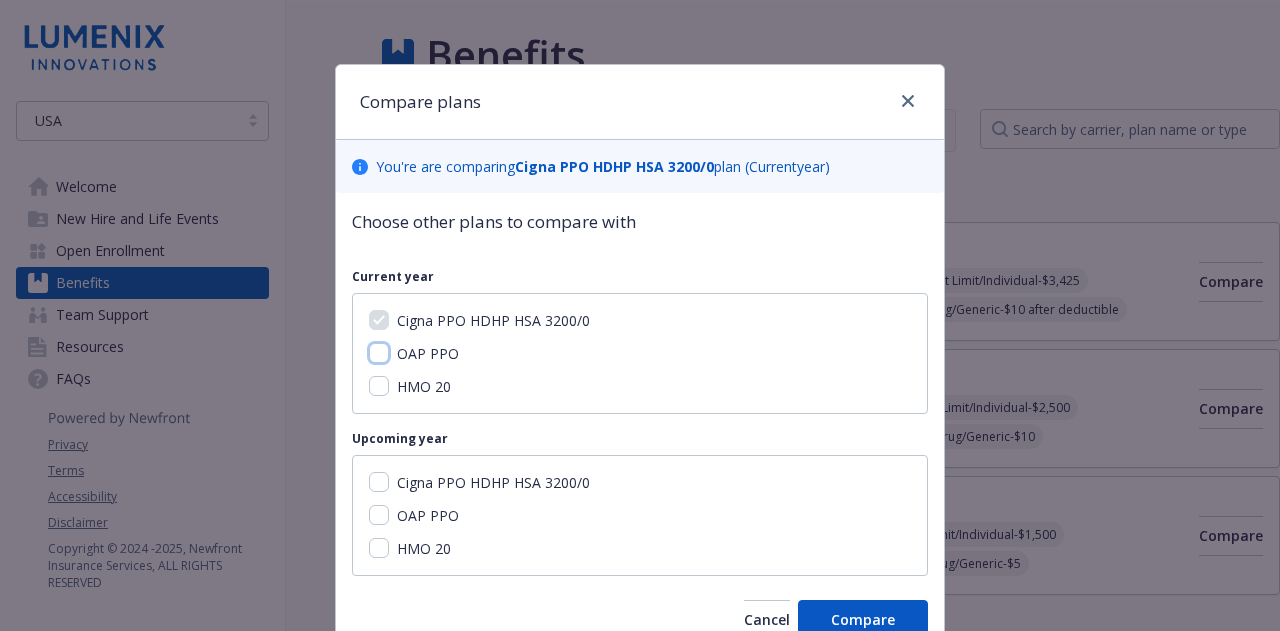 click on "OAP PPO" at bounding box center [379, 353] 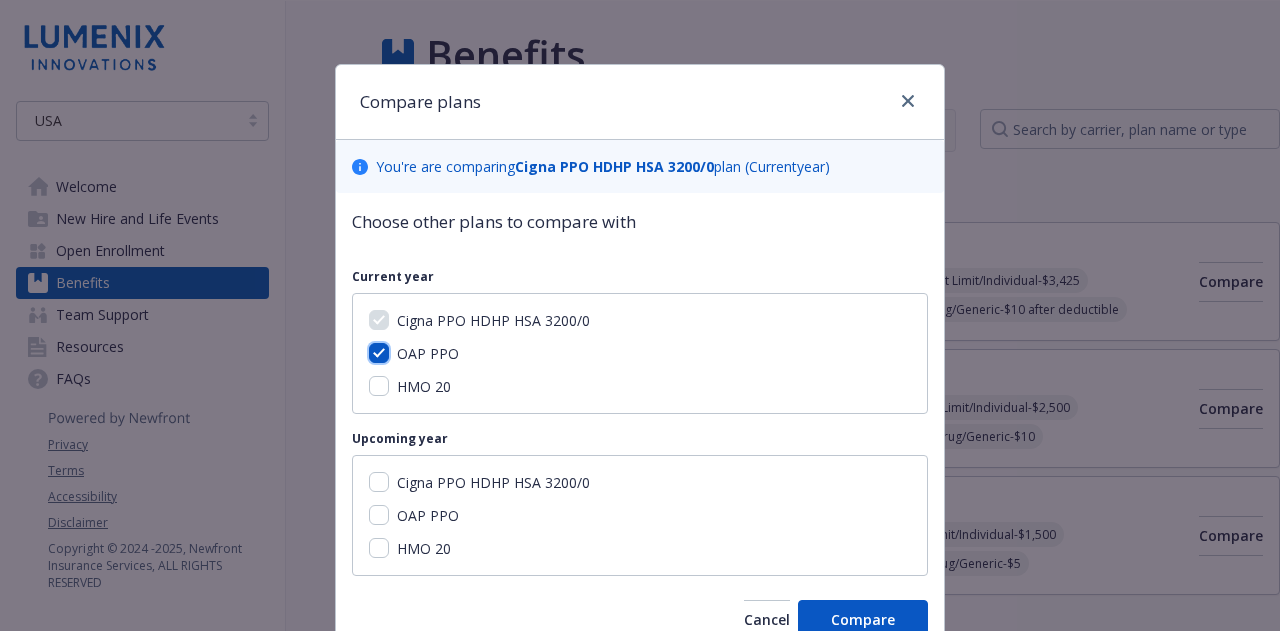 checkbox on "true" 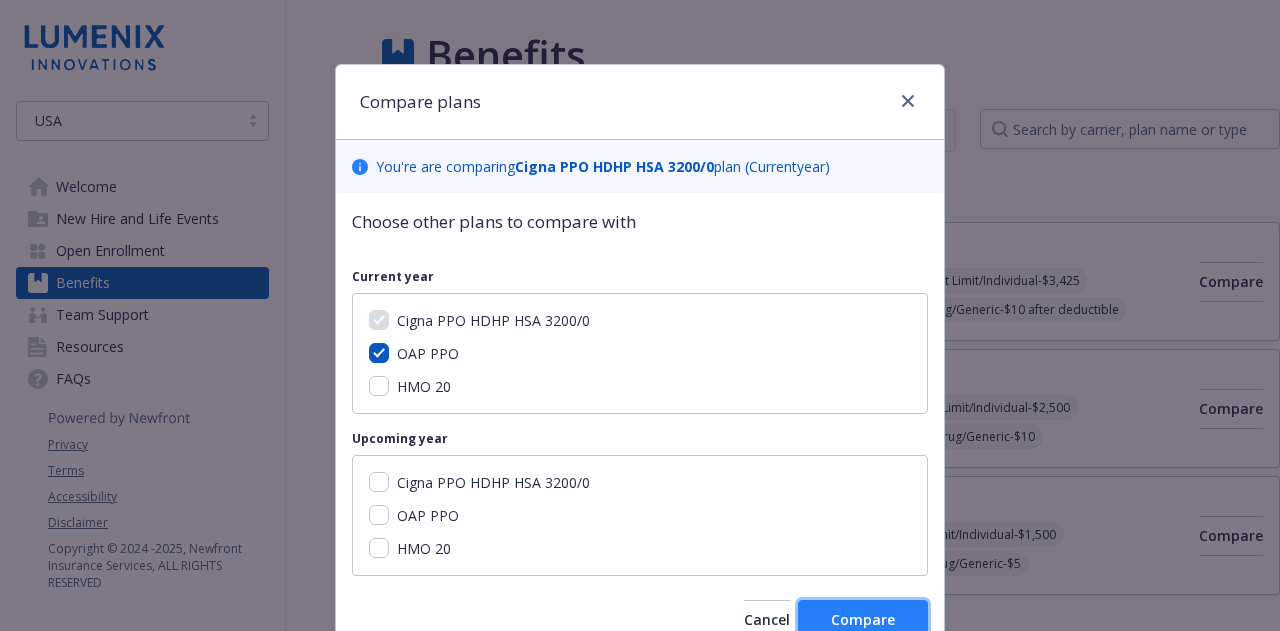 click on "Compare" at bounding box center [863, 620] 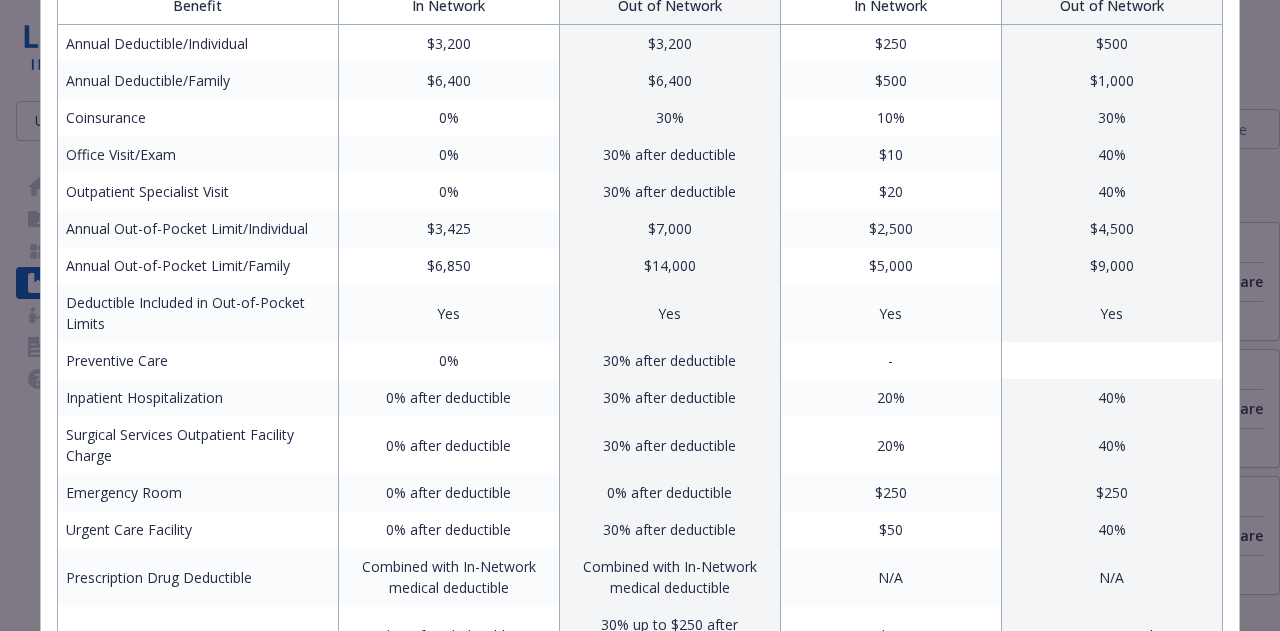 scroll, scrollTop: 0, scrollLeft: 0, axis: both 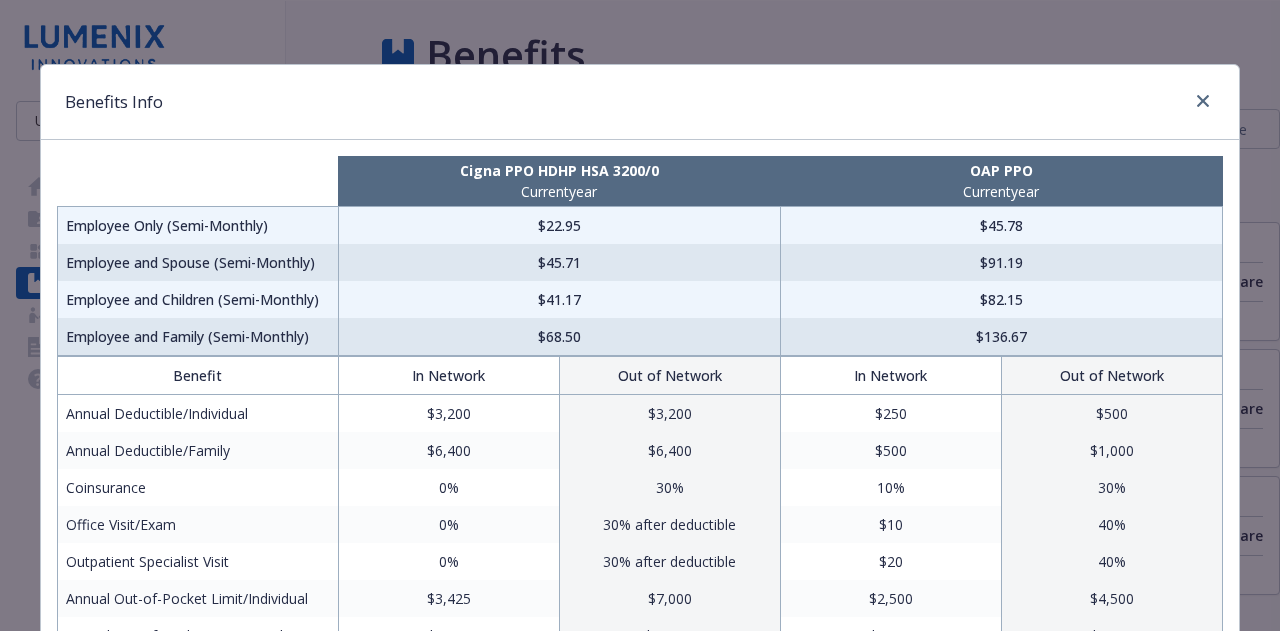 click at bounding box center [1199, 102] 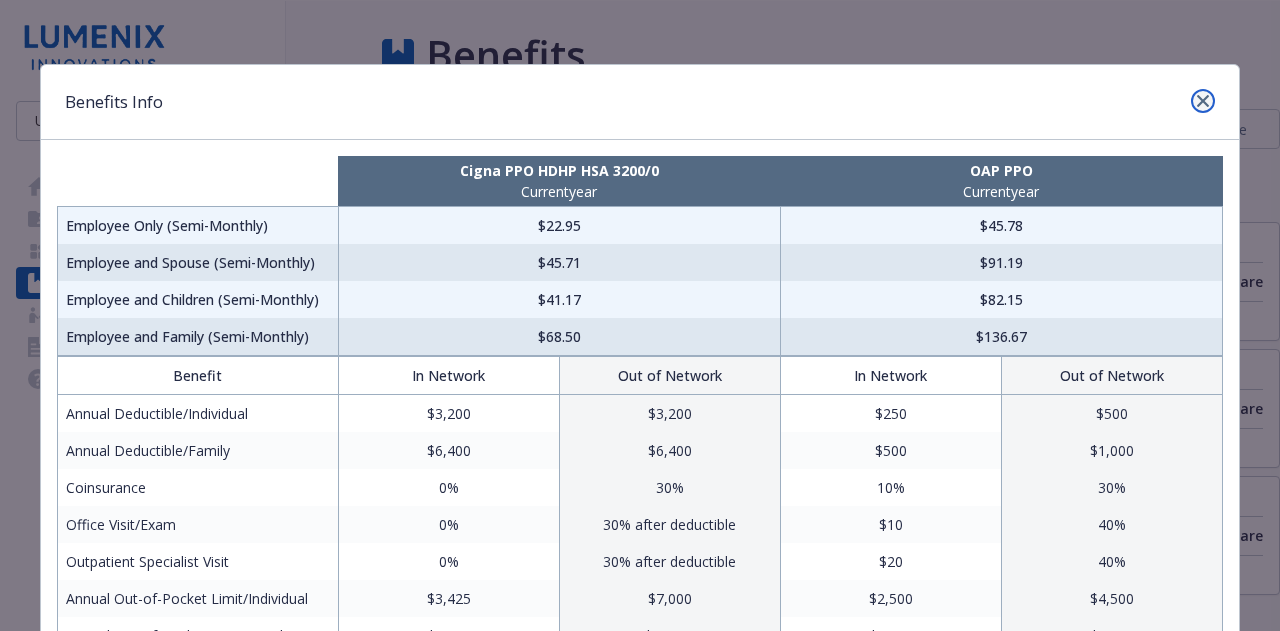 click 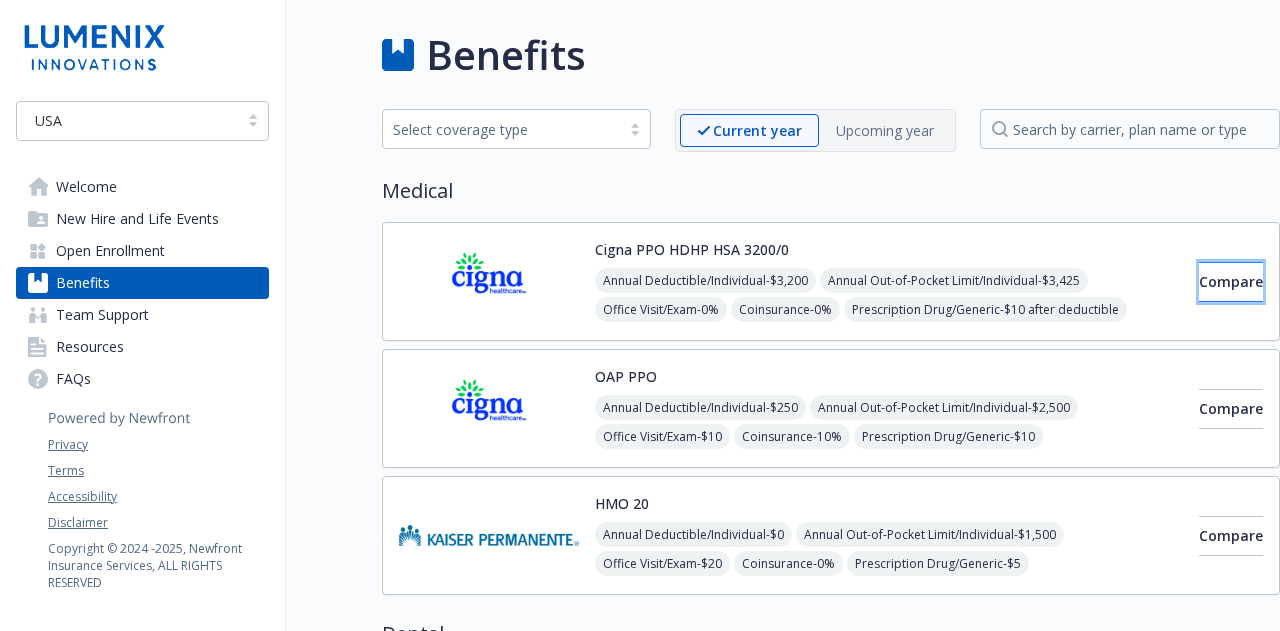click on "Compare" at bounding box center [1231, 281] 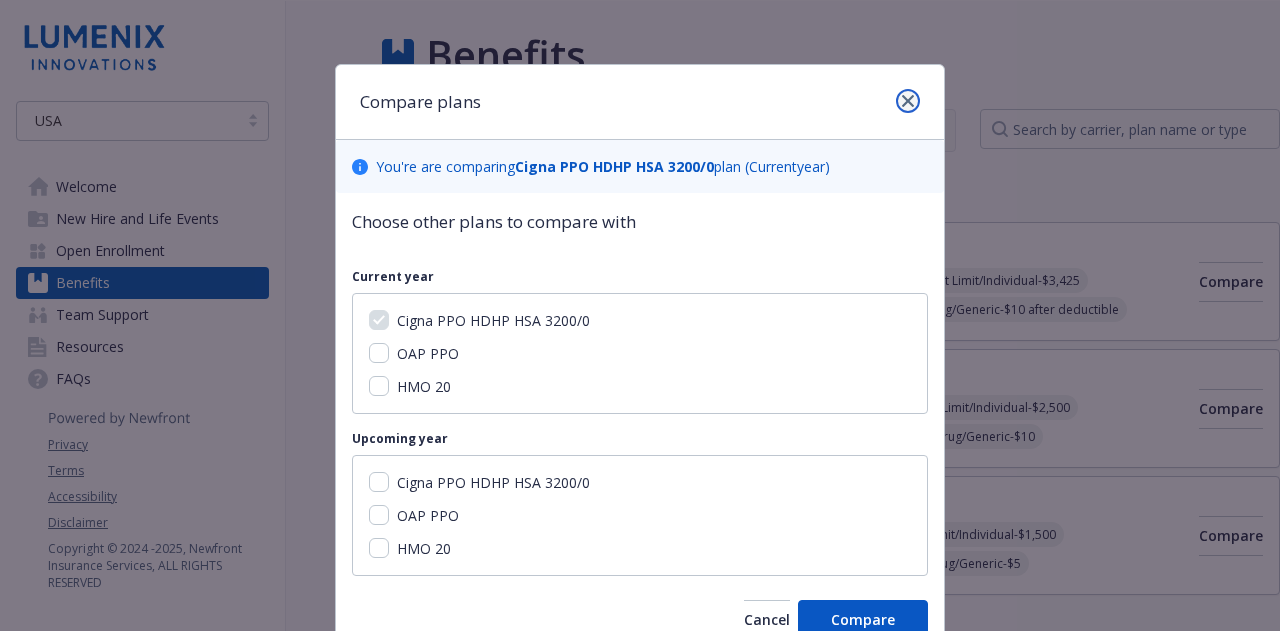 click 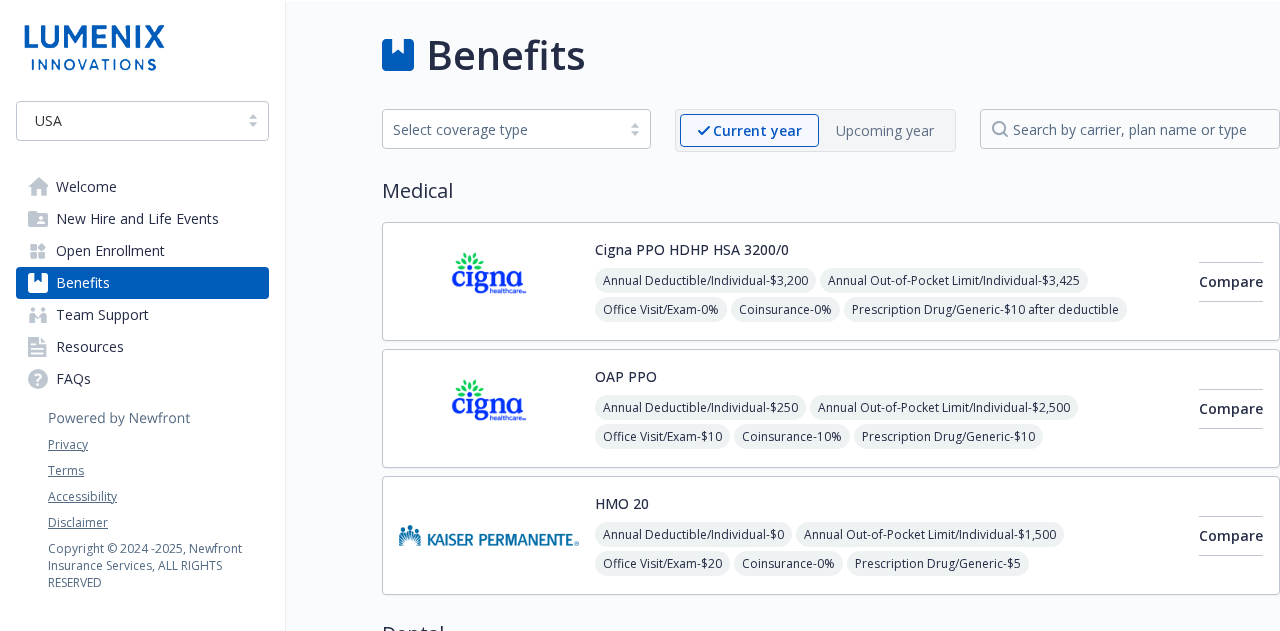 click on "Welcome" at bounding box center (86, 187) 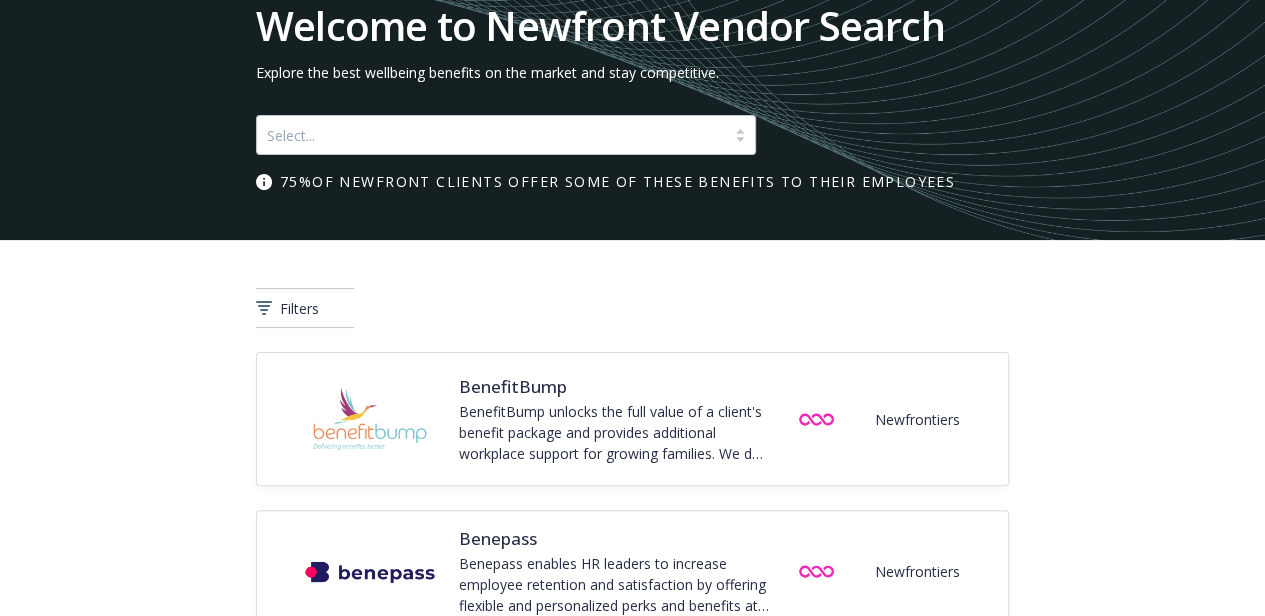 scroll, scrollTop: 43, scrollLeft: 0, axis: vertical 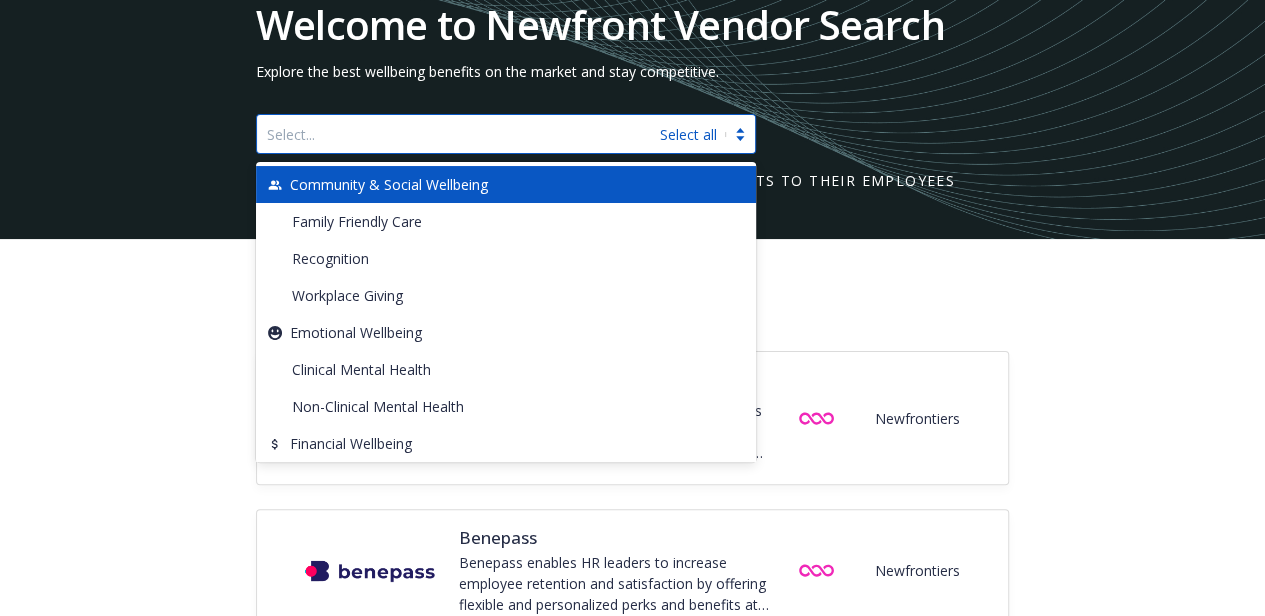 click on "Select..." at bounding box center (458, 134) 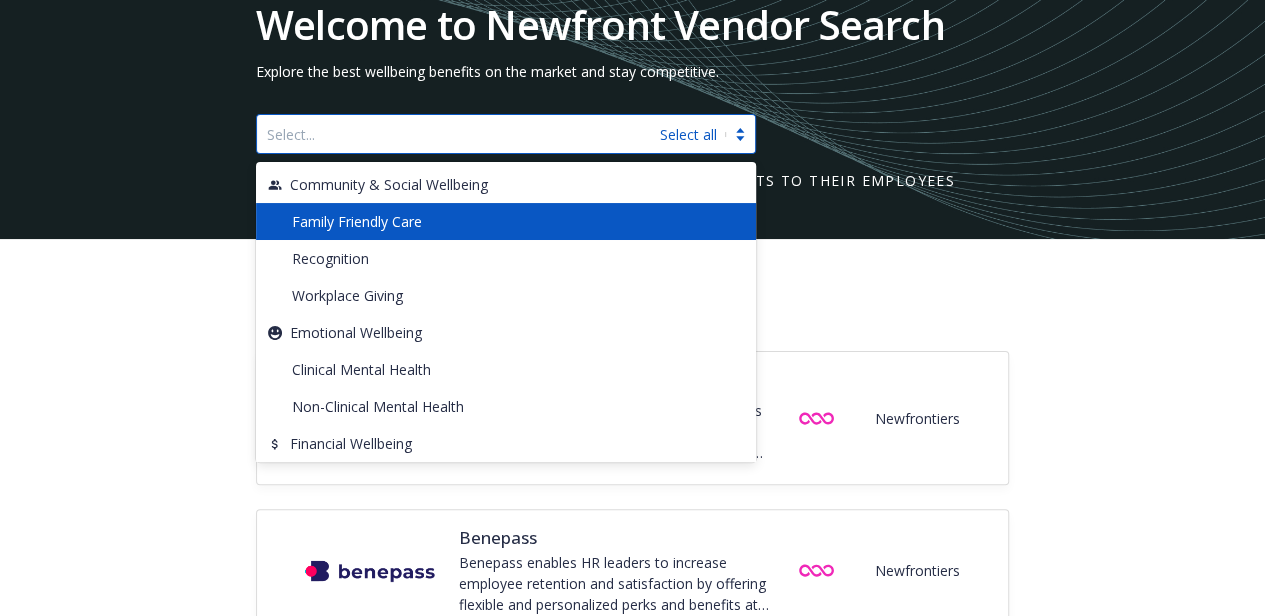 click on "Family Friendly Care" at bounding box center (357, 221) 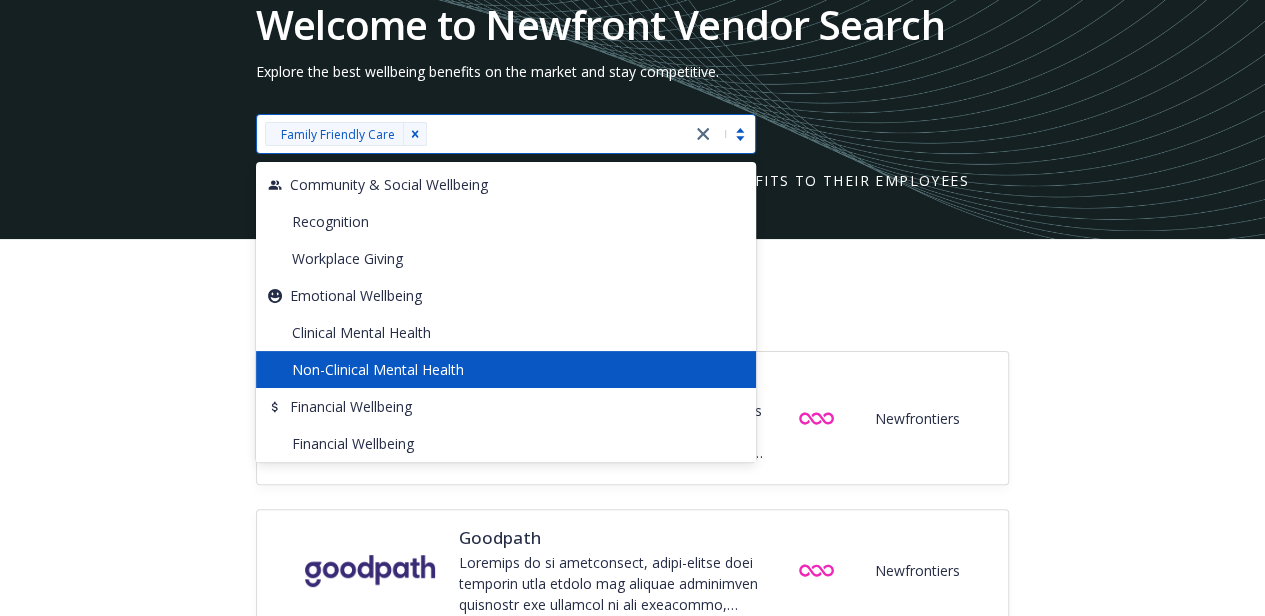 click on "BenefitBump BenefitBump unlocks the full value of a client's benefit package and provides additional workplace support for growing families. We do this by providing one-on-one navigation services through support partners and master's level social workers who serve as benefits and leave experts. Our human support is complemented with mobile tools which are customized to each client, serving up the specific and relevant benefit plan, leave information, and support, distilled down to what growing families need. Newfrontiers Goodpath Newfrontiers Grayce Newfrontiers Helpr Helpr supports employees with affordable backup care for children, adults and families with complex needs. We make a difference around the globe, even in care deserts where daycare centers are out of reach.
We offer scalable care plans that are inclusive of every employee, regardless of seniority and place of work.
Helpr is a WBENC certified Women Owned business. Newfrontiers Ladder Newfrontiers UrbanSitter Newfrontiers Cocoon HomeThrive Vivvi" at bounding box center (632, 1471) 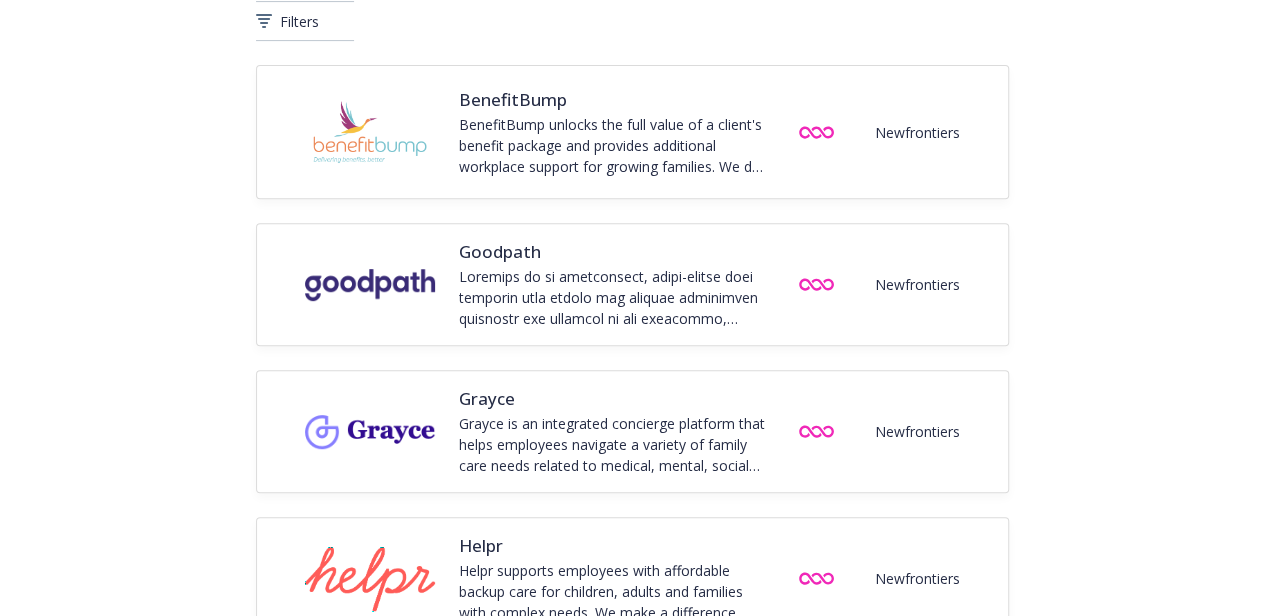 scroll, scrollTop: 333, scrollLeft: 0, axis: vertical 